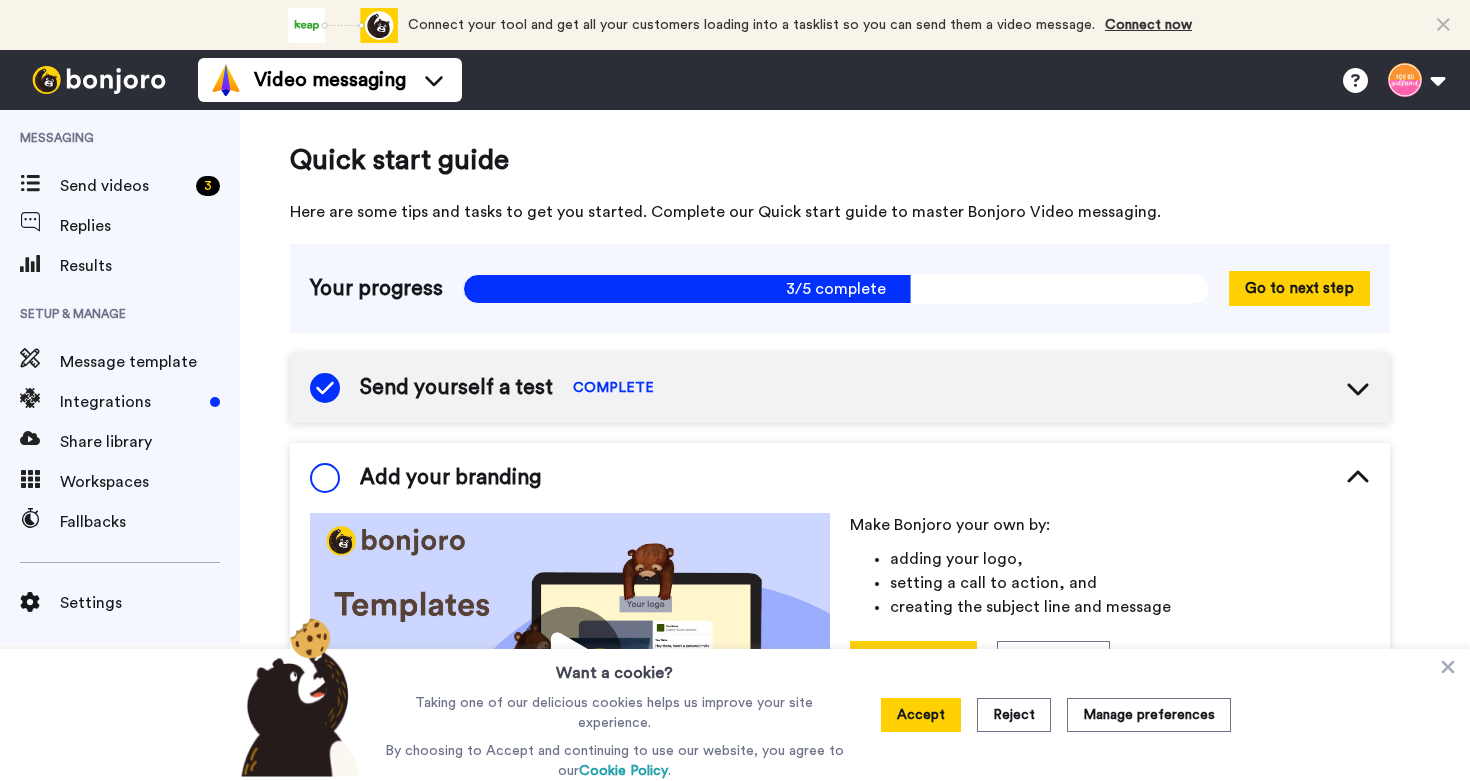 scroll, scrollTop: 0, scrollLeft: 0, axis: both 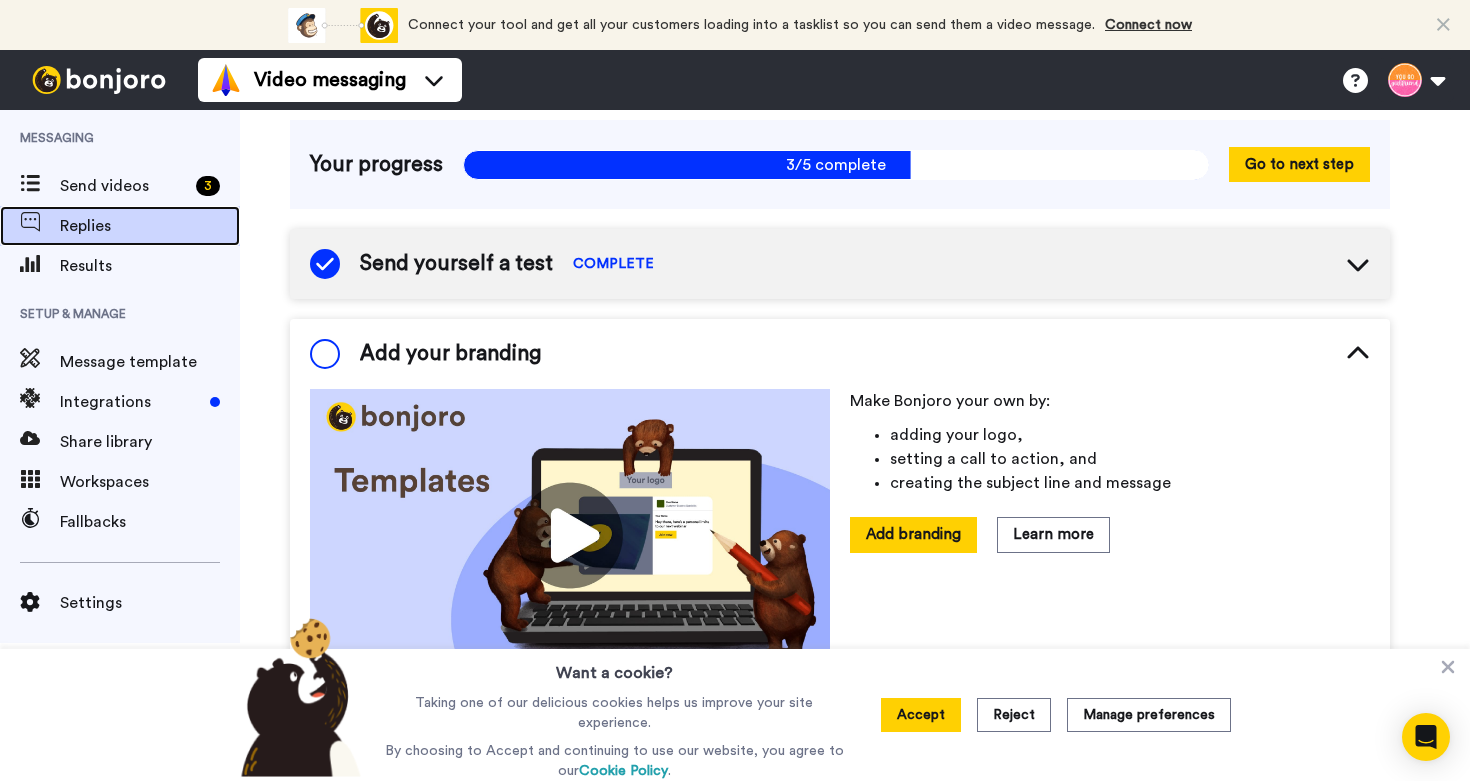 click on "Replies" at bounding box center (150, 226) 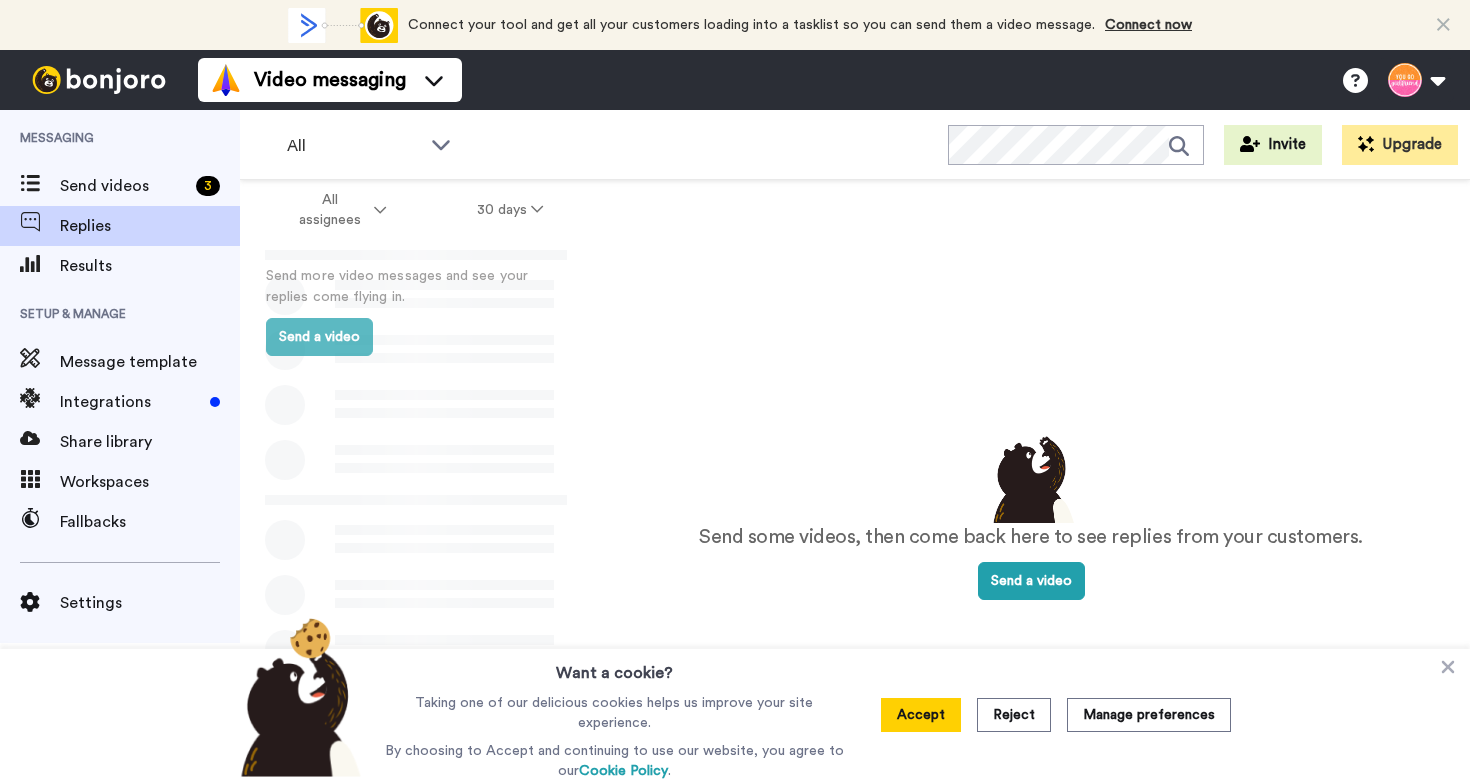 scroll, scrollTop: 0, scrollLeft: 0, axis: both 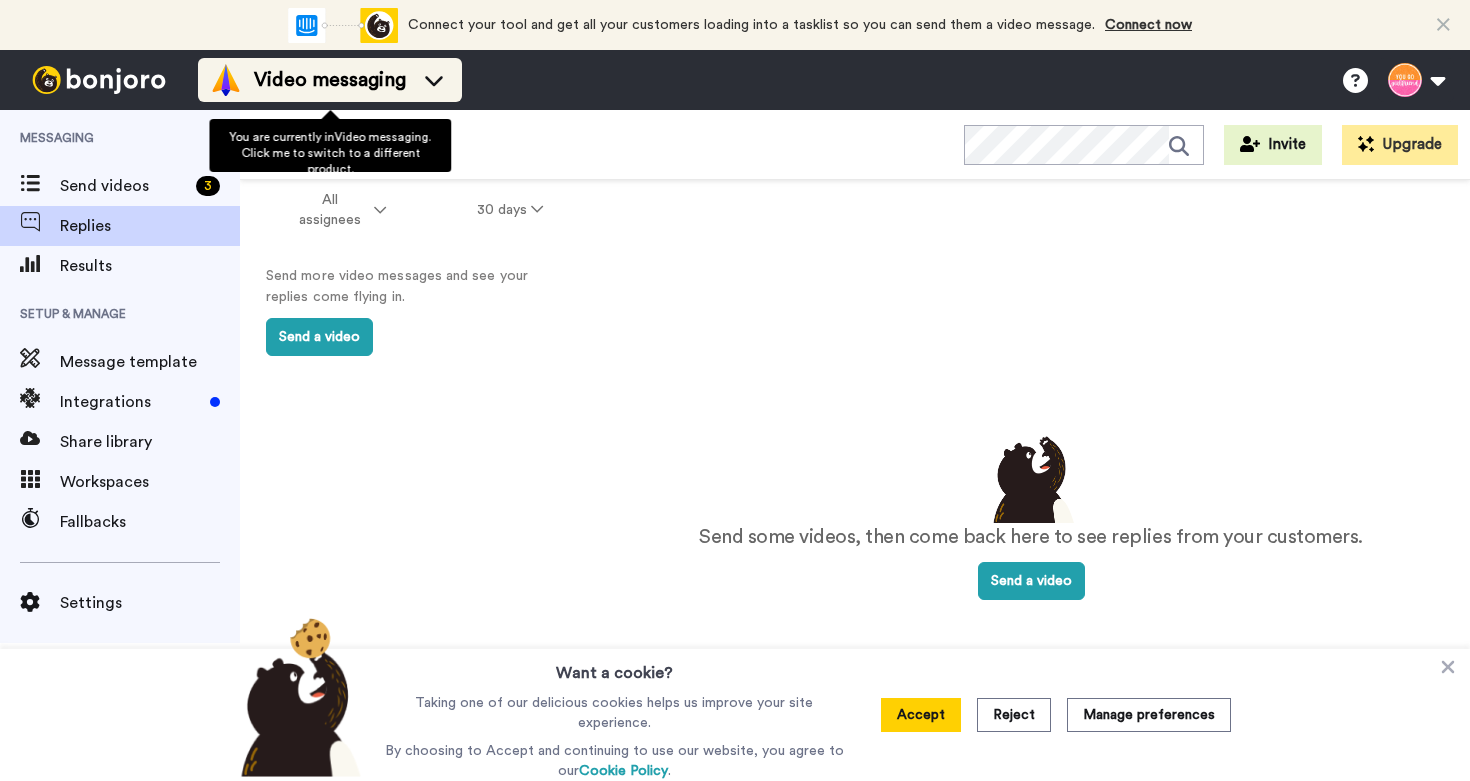 click on "Video messaging" at bounding box center [330, 80] 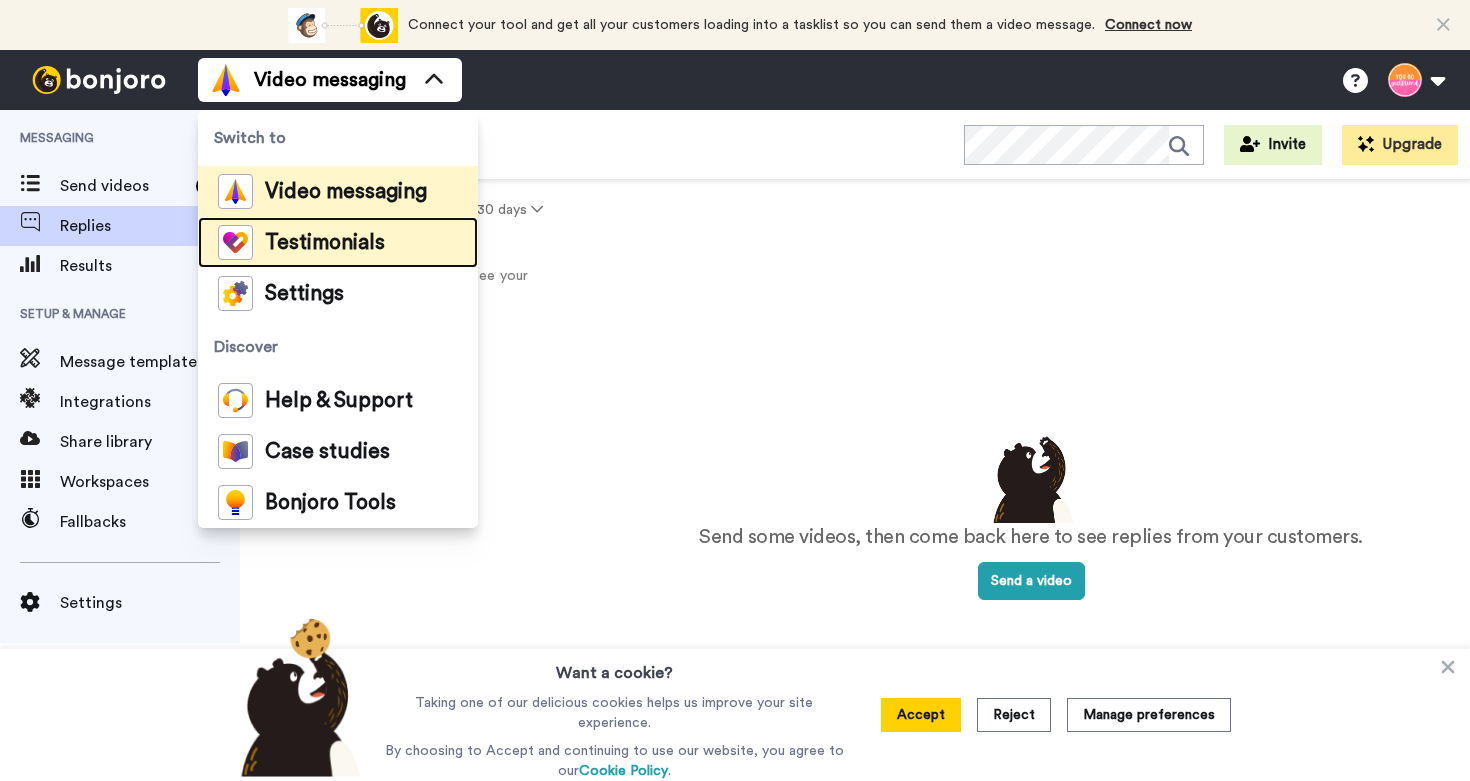 click on "Testimonials" at bounding box center [325, 243] 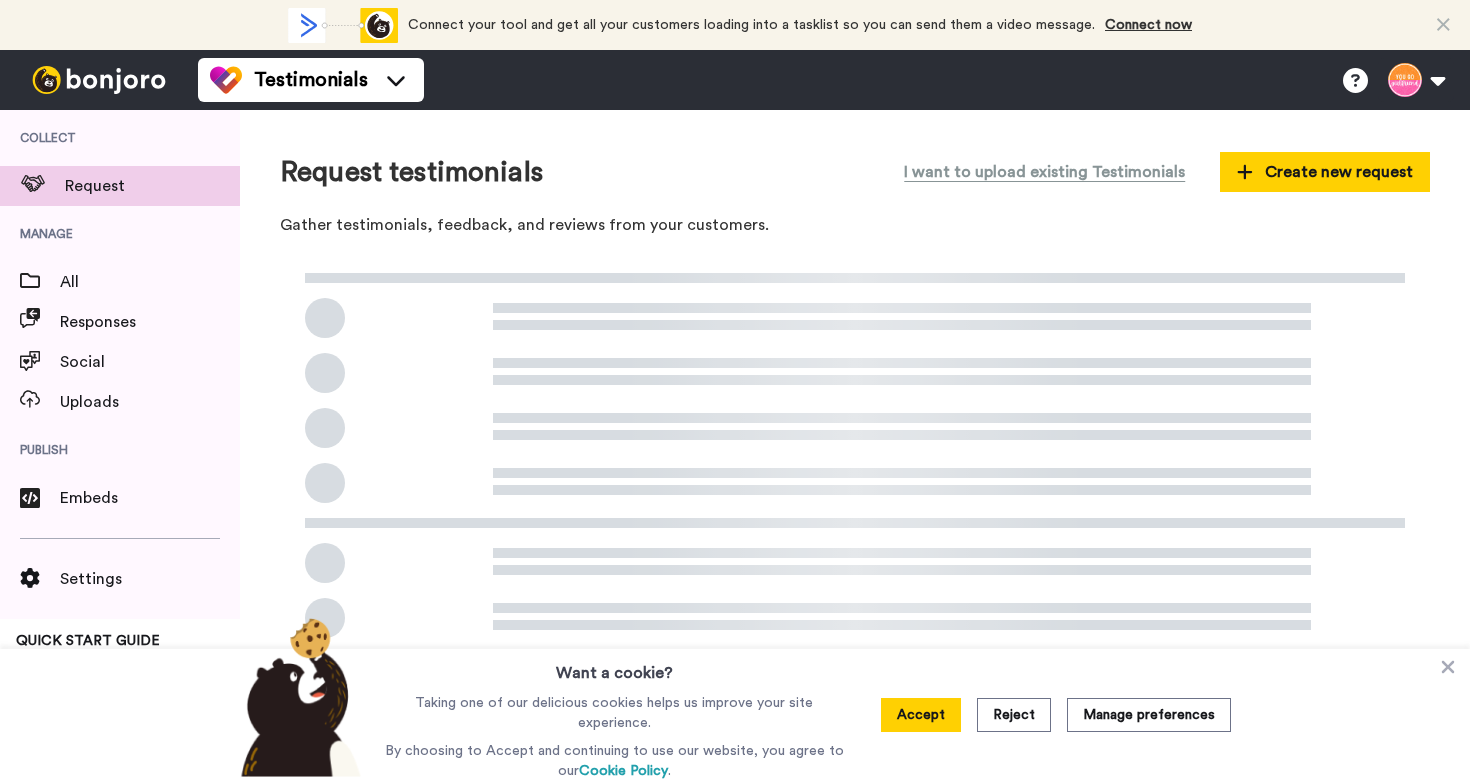 scroll, scrollTop: 0, scrollLeft: 0, axis: both 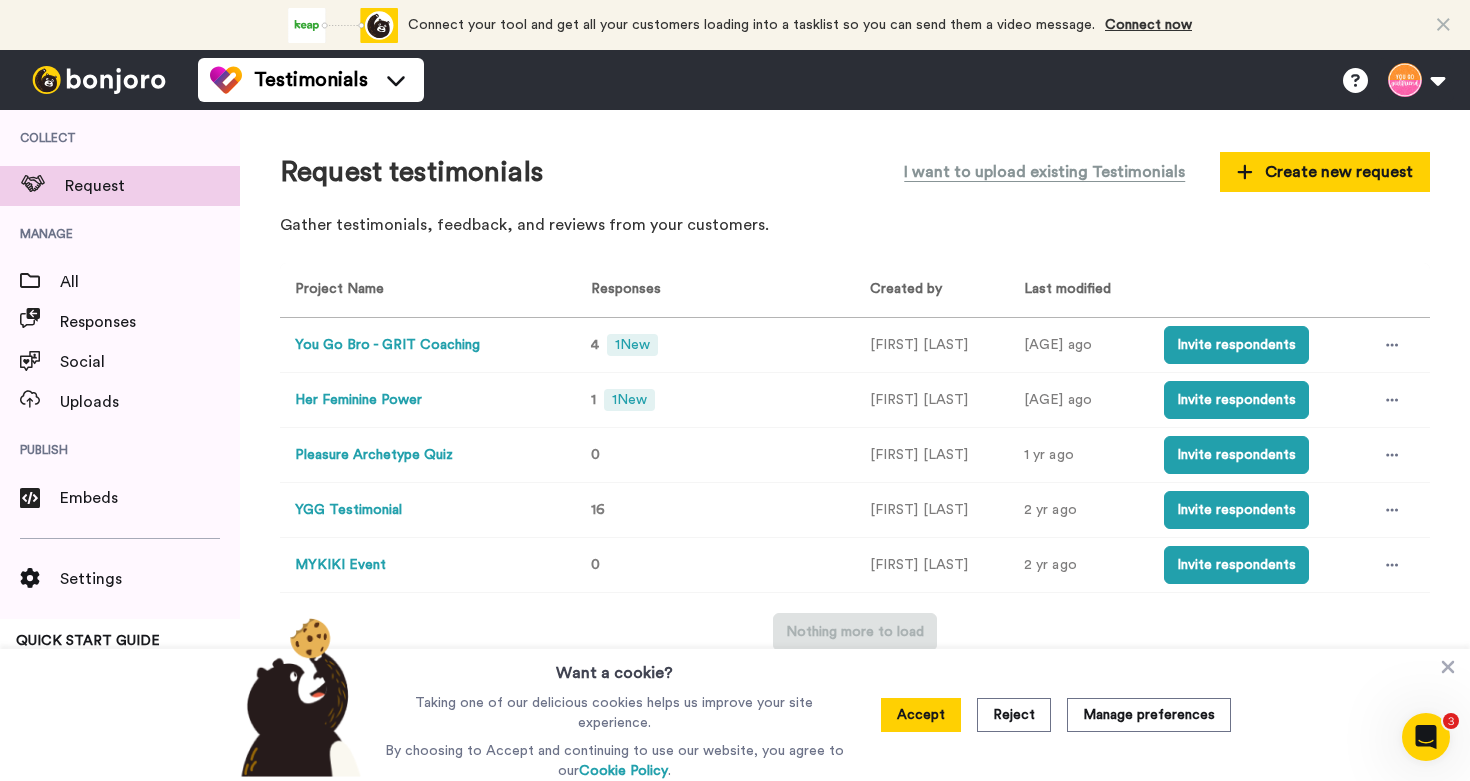 click on "You Go Bro - GRIT Coaching" at bounding box center [387, 345] 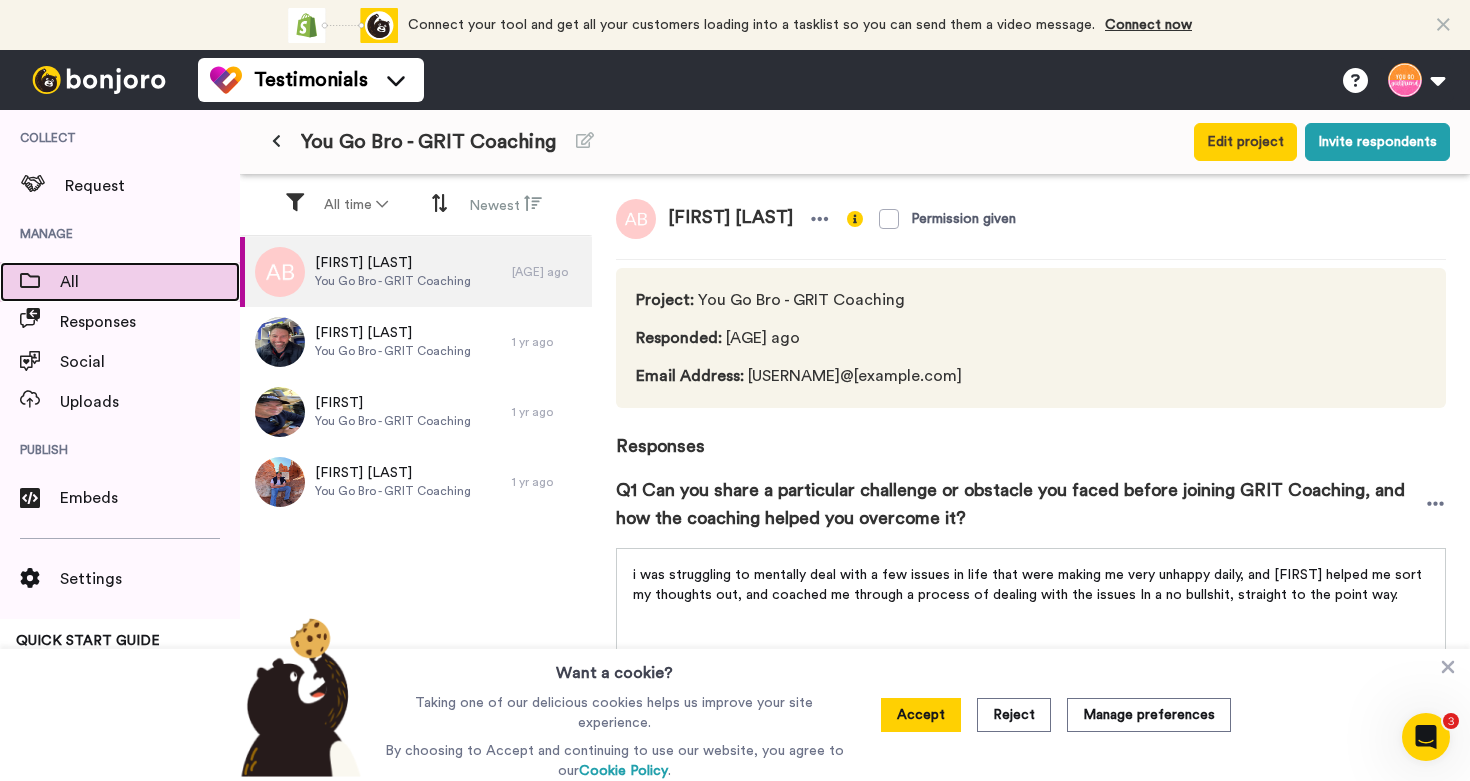 click on "All" at bounding box center [150, 282] 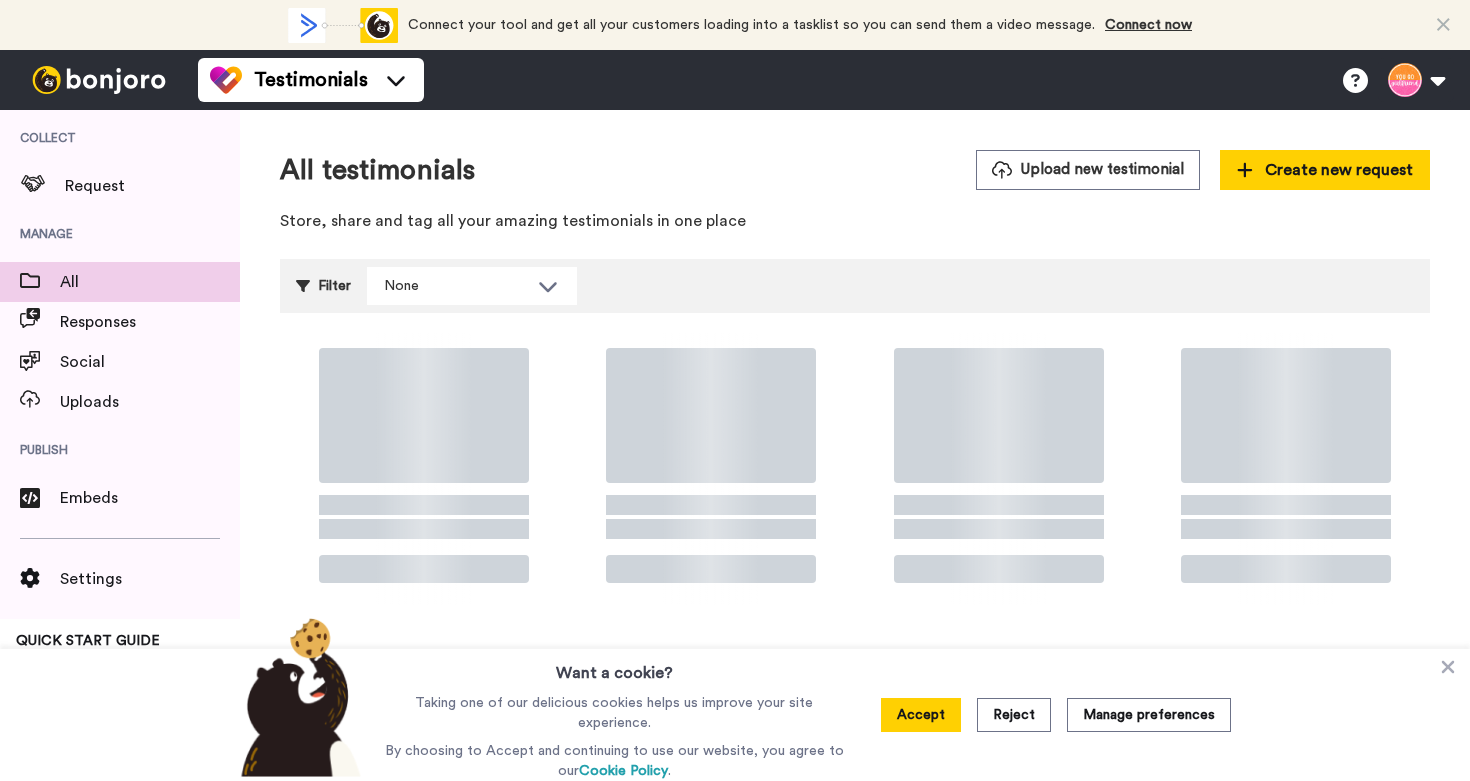 scroll, scrollTop: 0, scrollLeft: 0, axis: both 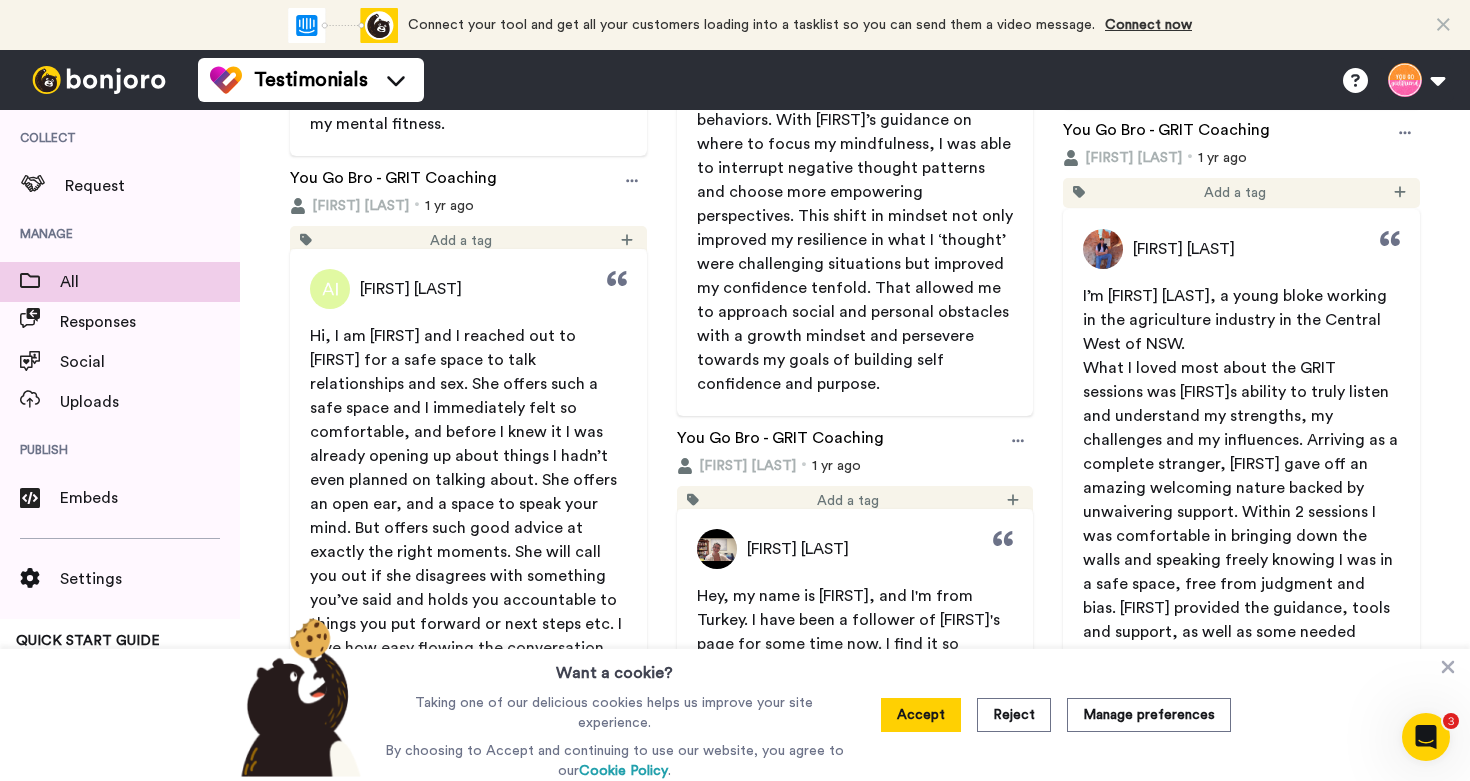 drag, startPoint x: 616, startPoint y: 529, endPoint x: 303, endPoint y: 341, distance: 365.1205 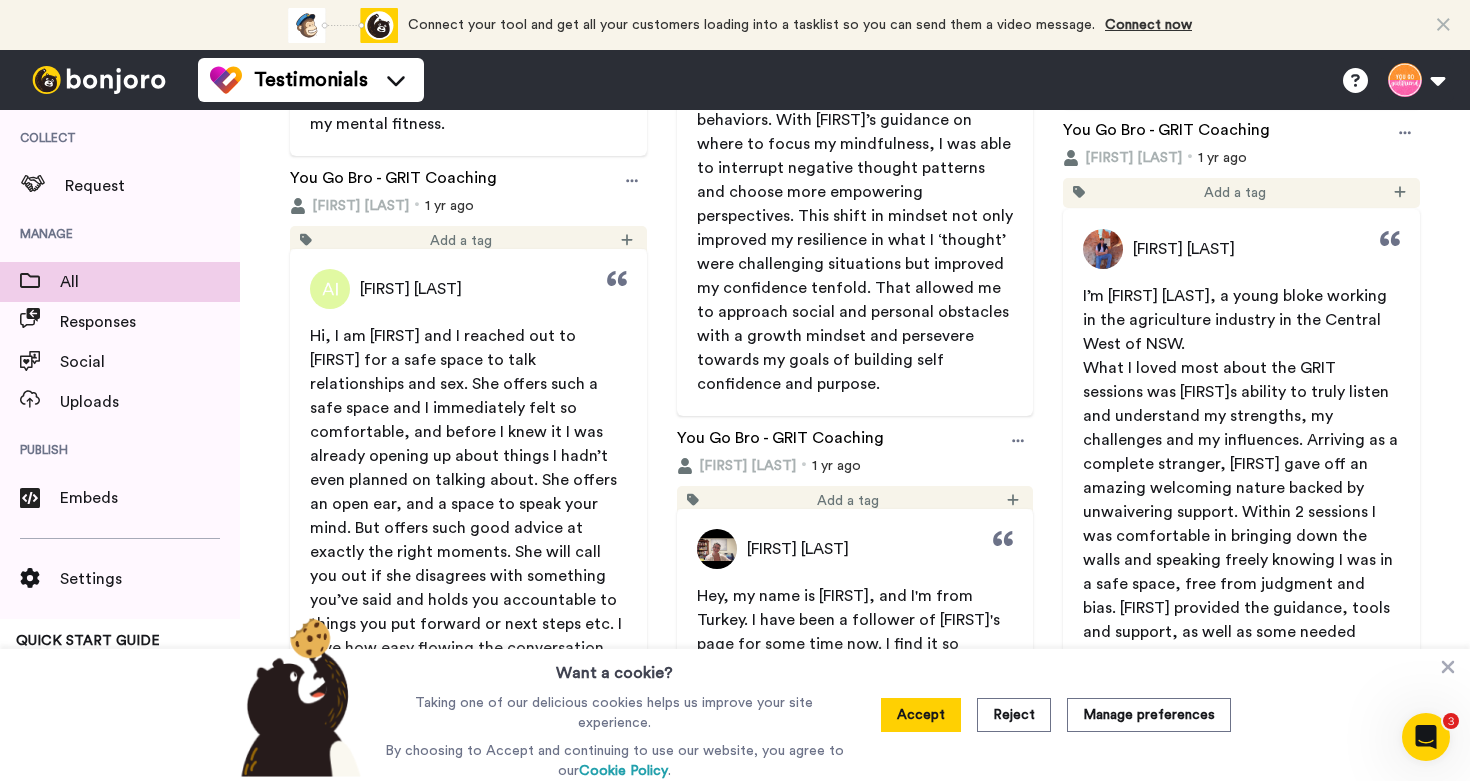copy on "Hi, I am [FIRST] and I reached out to [FIRST] for a safe space to talk relationships and sex. She offers such a safe space and I immediately felt so comfortable, and before I knew it I was already opening up about things I hadn’t even planned on talking about. She offers an open ear, and a space to speak your mind. But offers such good advice at exactly the right moments. She will call you out if she disagrees with something you’ve said and holds you accountable to things you put forward or next steps etc. I love how easy flowing the conversation was and I was at ease the whole time.  ﻿ I am so appreciative of her time, her advice and her kindness. [FIRST] is an amazing mentor, a great friend and just an all round legend.  ﻿ So much love for this woman. Keep it up x" 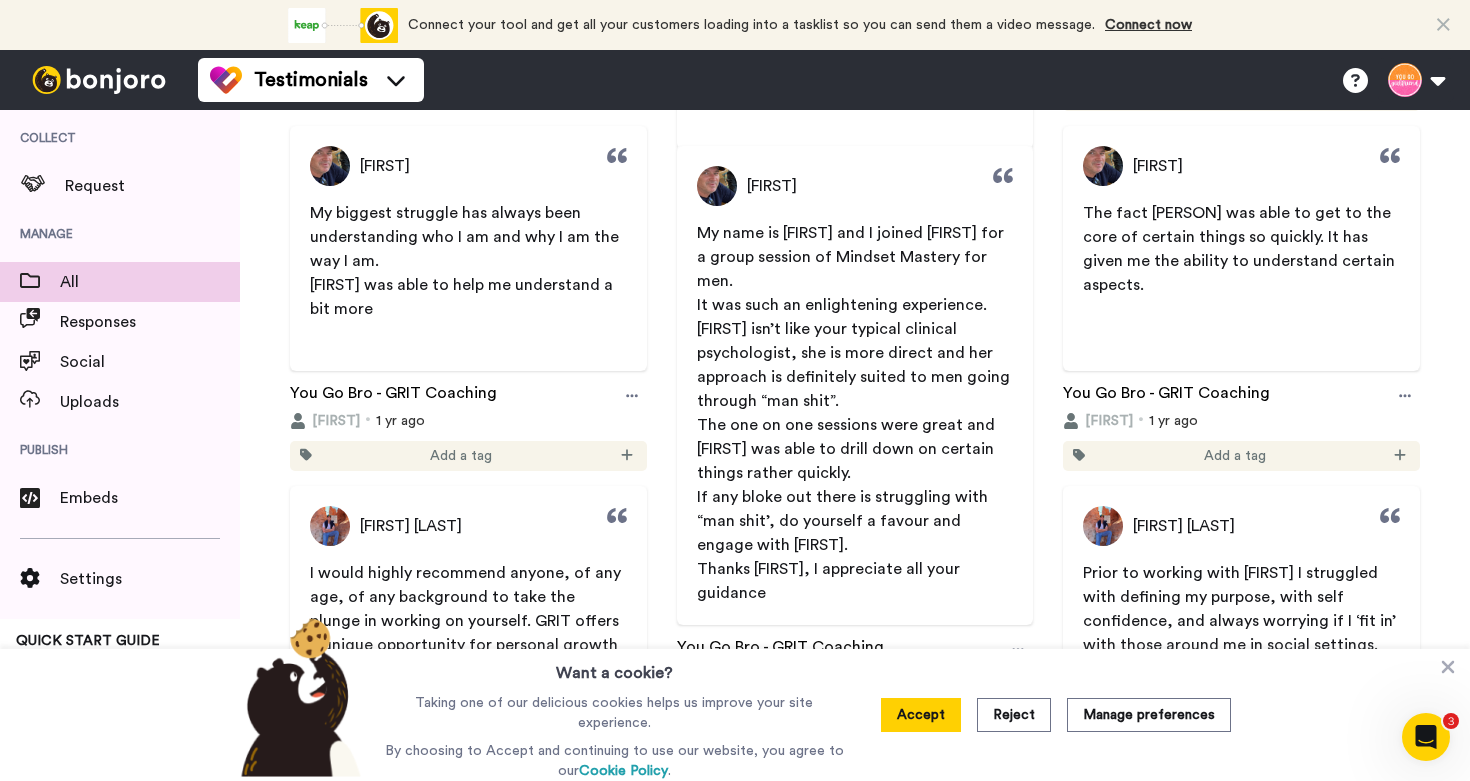 scroll, scrollTop: 2490, scrollLeft: 0, axis: vertical 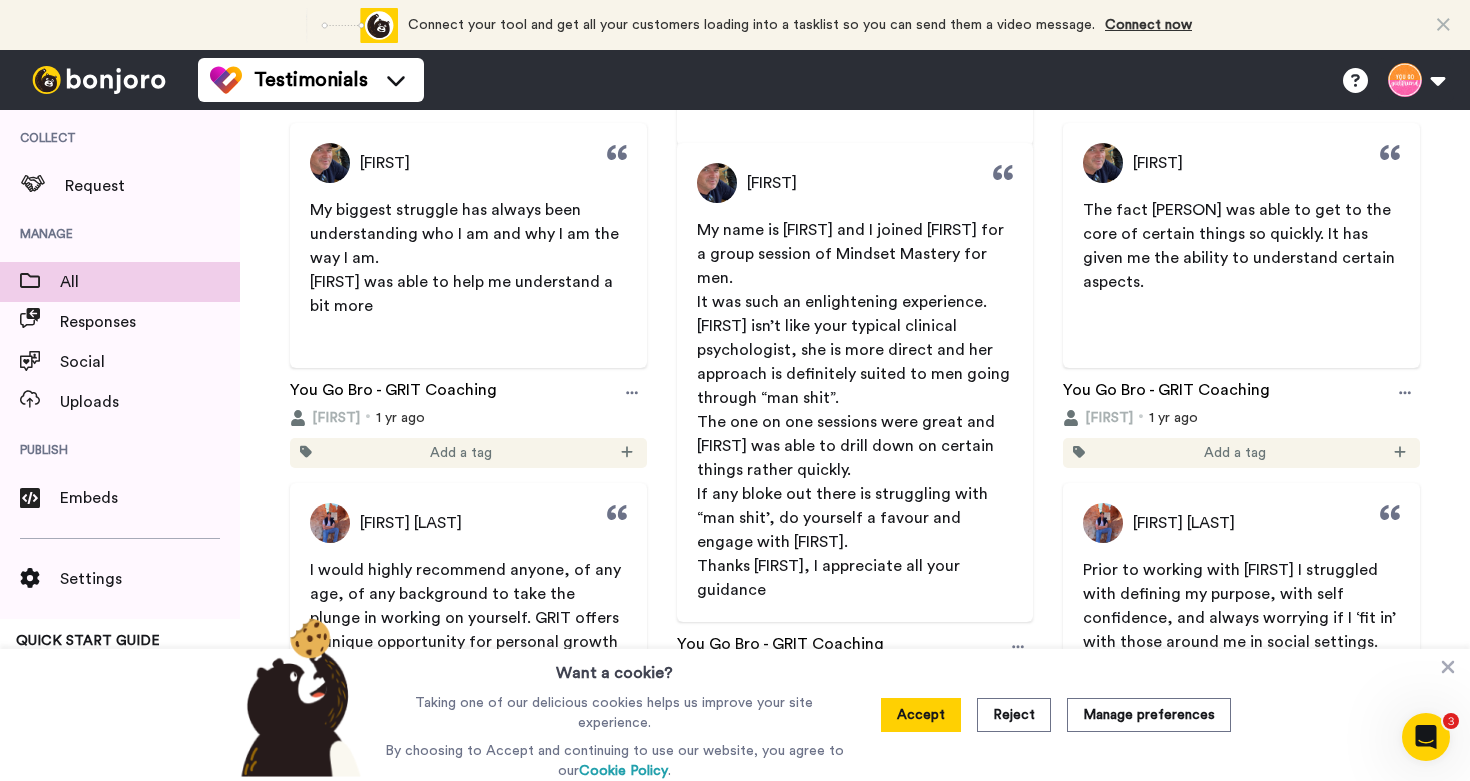 drag, startPoint x: 698, startPoint y: 299, endPoint x: 817, endPoint y: 591, distance: 315.3173 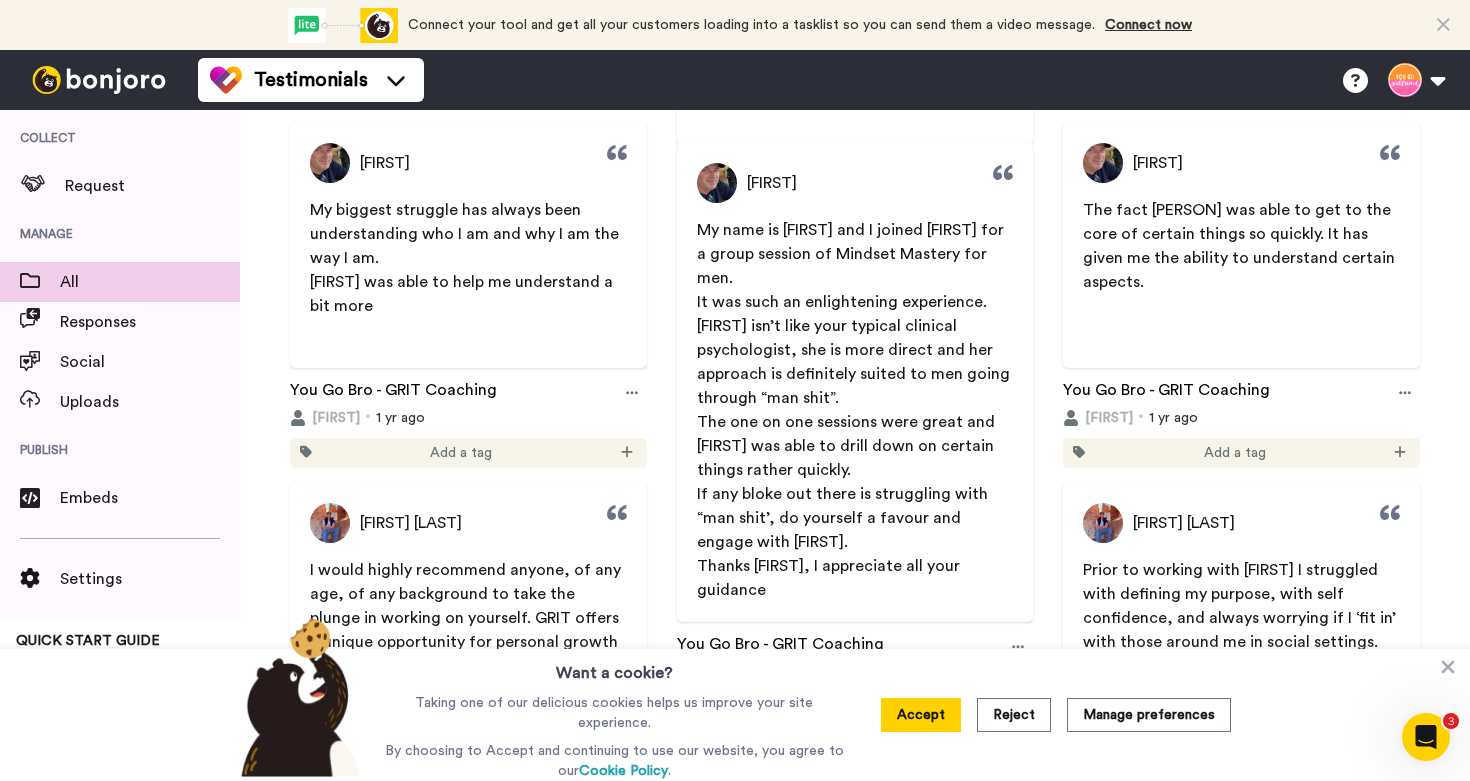 copy on "It was such an enlightening experience. [FIRST] isn’t like your typical clinical psychologist, she is more direct and her approach is definitely suited to men going through “man shit”. The one on one sessions were great and [FIRST] was able to drill down on certain things rather quickly. If any bloke out there is struggling with “man shit’, do yourself a favour and engage with [FIRST]. Thanks [FIRST], I appreciate all your guidance" 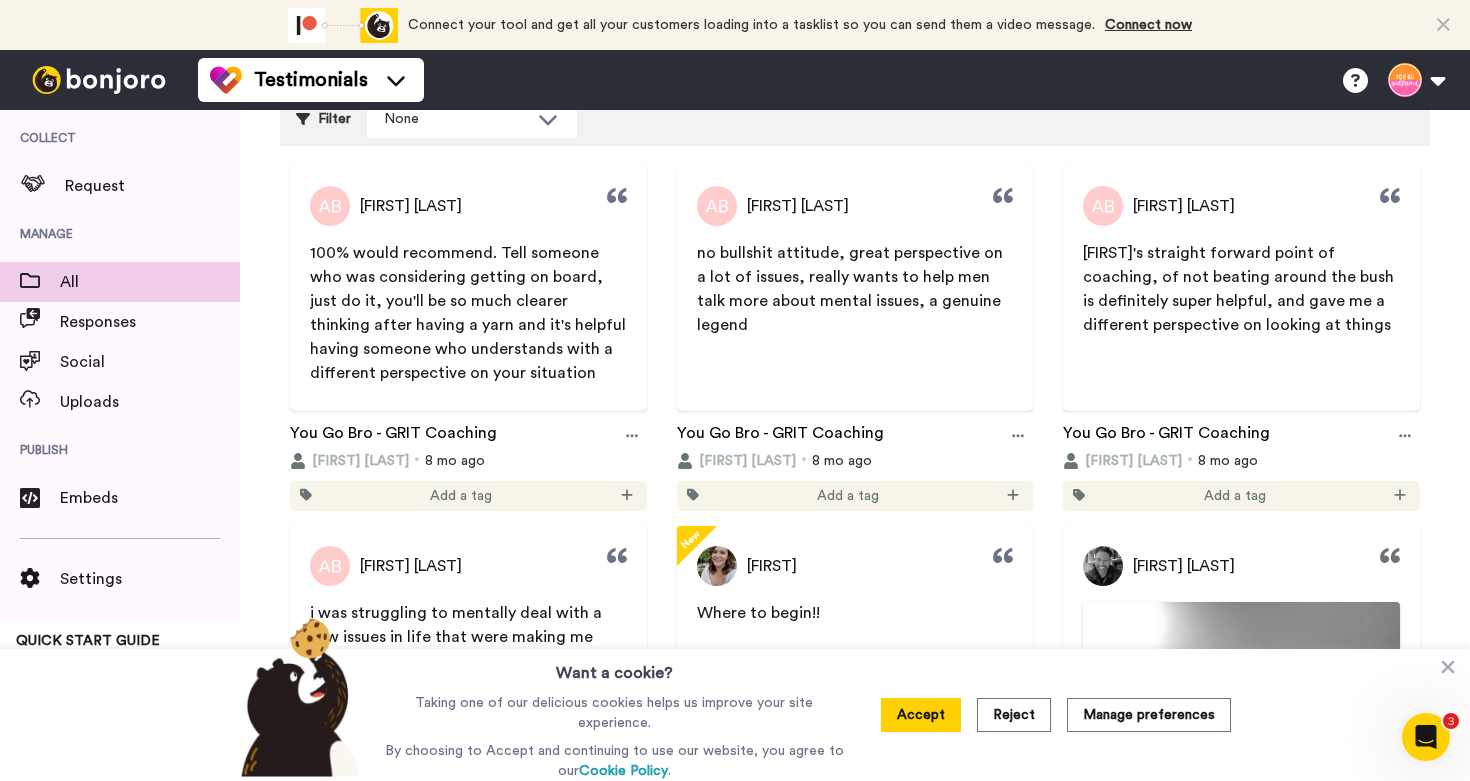 scroll, scrollTop: 169, scrollLeft: 0, axis: vertical 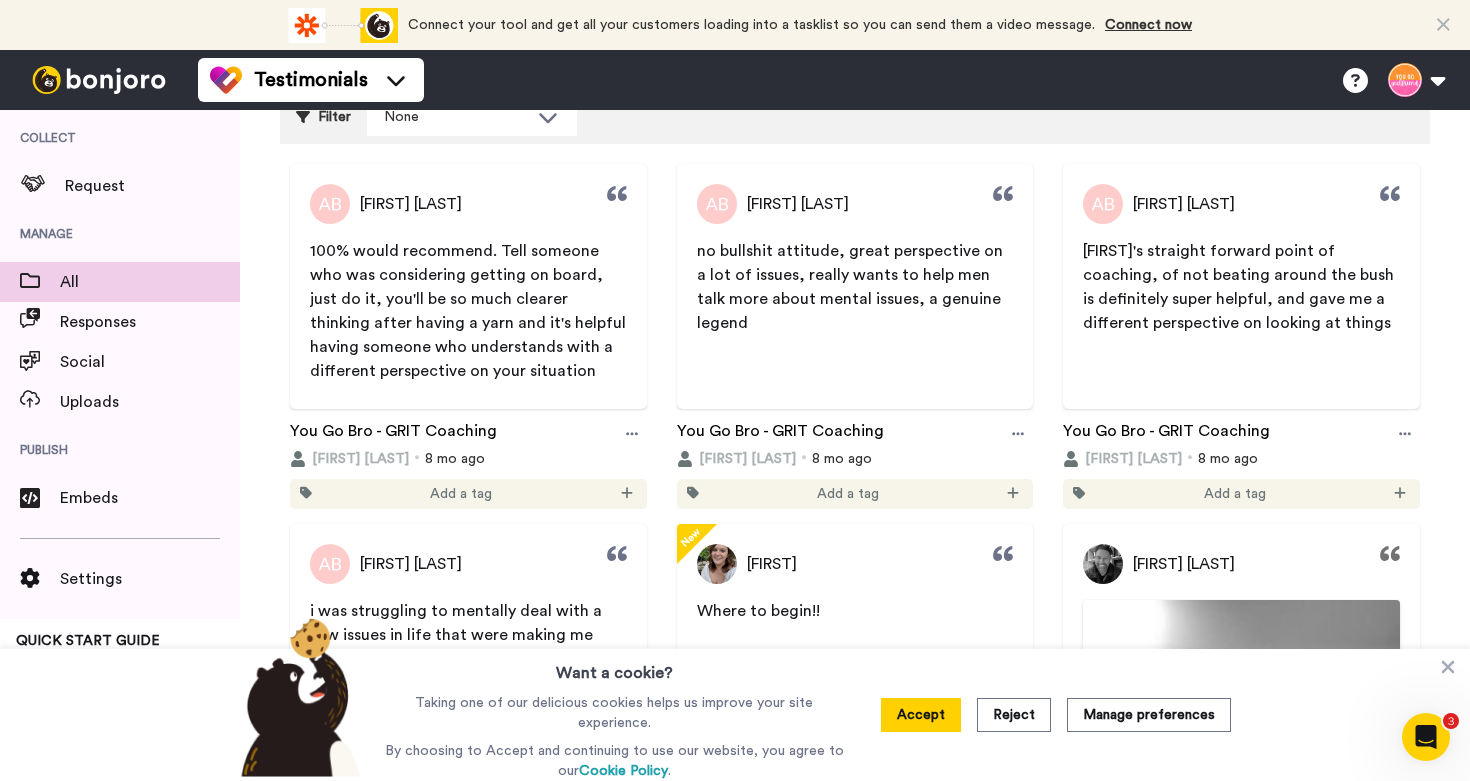 drag, startPoint x: 558, startPoint y: 377, endPoint x: 305, endPoint y: 256, distance: 280.44608 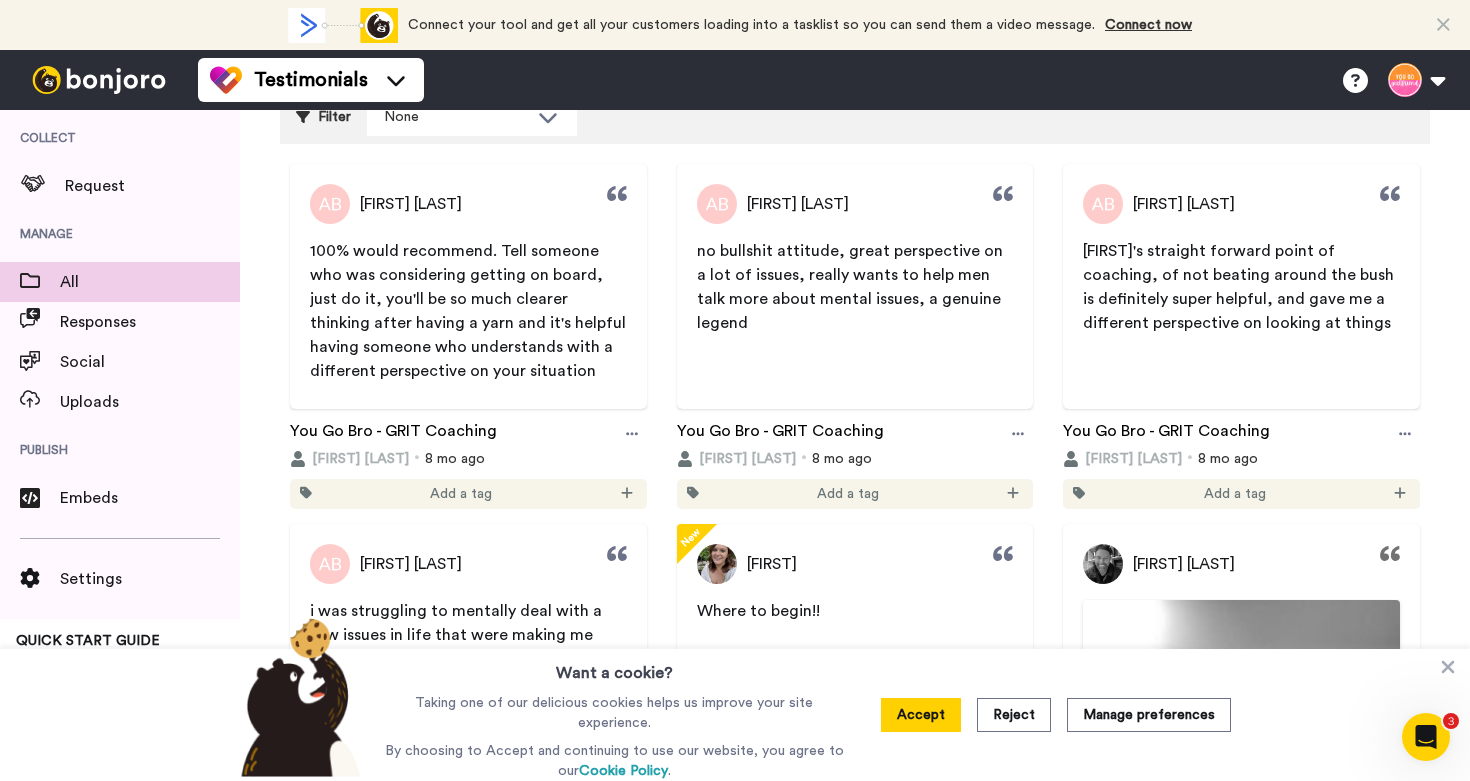 copy on "100% would recommend. Tell someone who was considering getting on board, just do it, you'll be so much clearer thinking after having a yarn and it's helpful having someone who understands with a different perspective on your situation" 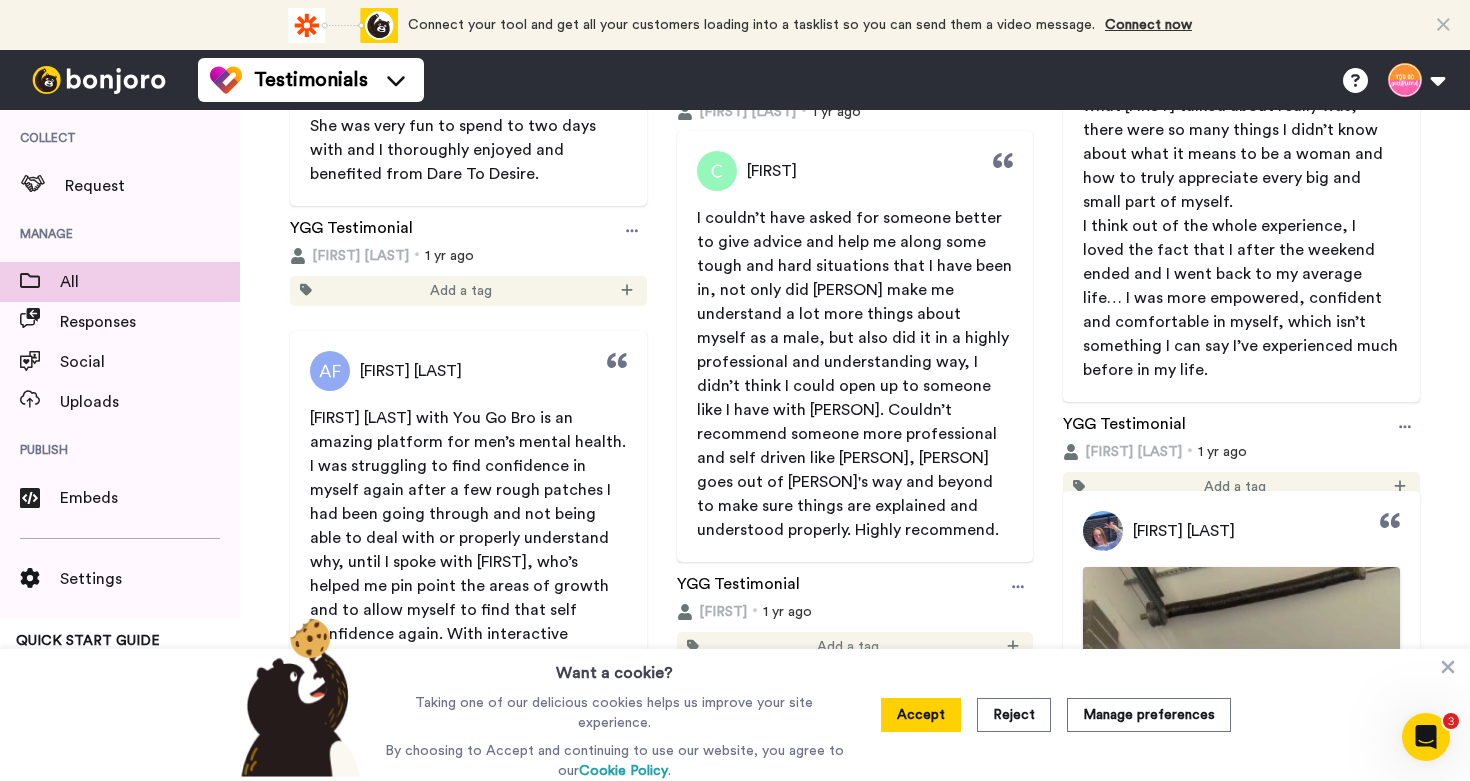 scroll, scrollTop: 4475, scrollLeft: 0, axis: vertical 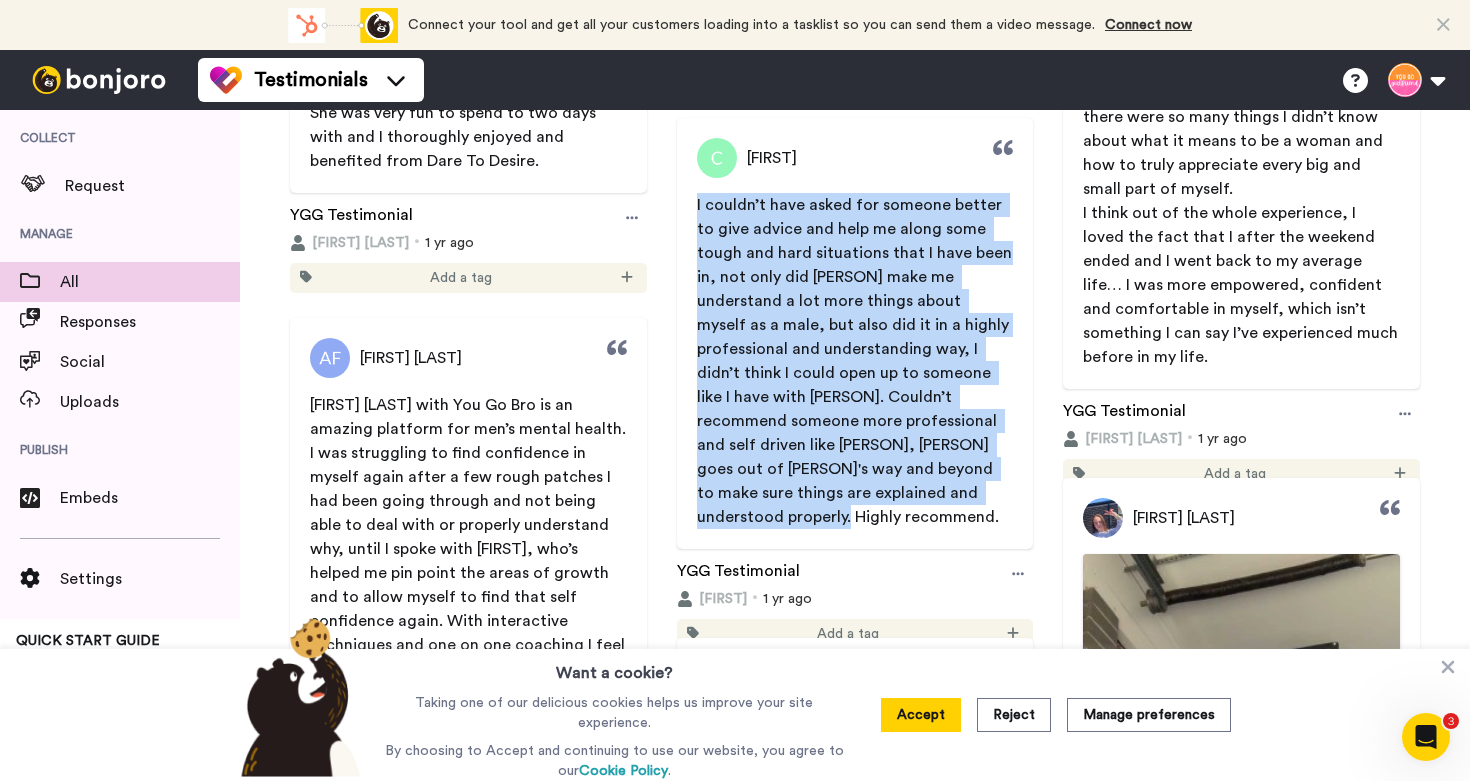 drag, startPoint x: 914, startPoint y: 496, endPoint x: 694, endPoint y: 215, distance: 356.87674 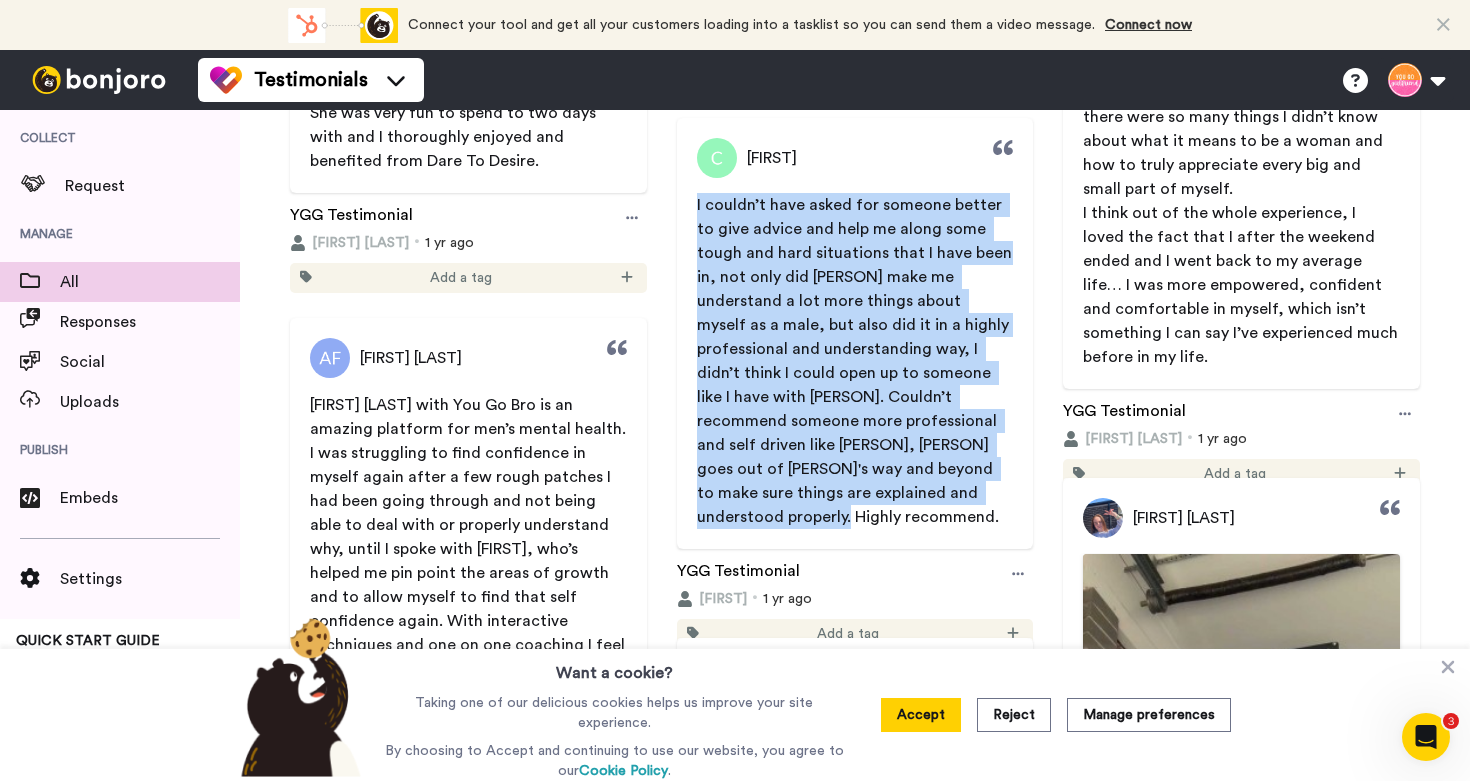 click on "I couldn’t have asked for someone better to give advice and help me along some tough and hard situations that I have been in, not only did [PERSON] make me understand a lot more things about myself as a male, but also did it in a highly professional and understanding way, I didn’t think I could open up to someone like I have with [PERSON]. Couldn’t recommend someone more professional and self driven like [PERSON], [PERSON] goes out of [PERSON]'s way and beyond to make sure things are explained and understood properly. Highly recommend." at bounding box center [855, 361] 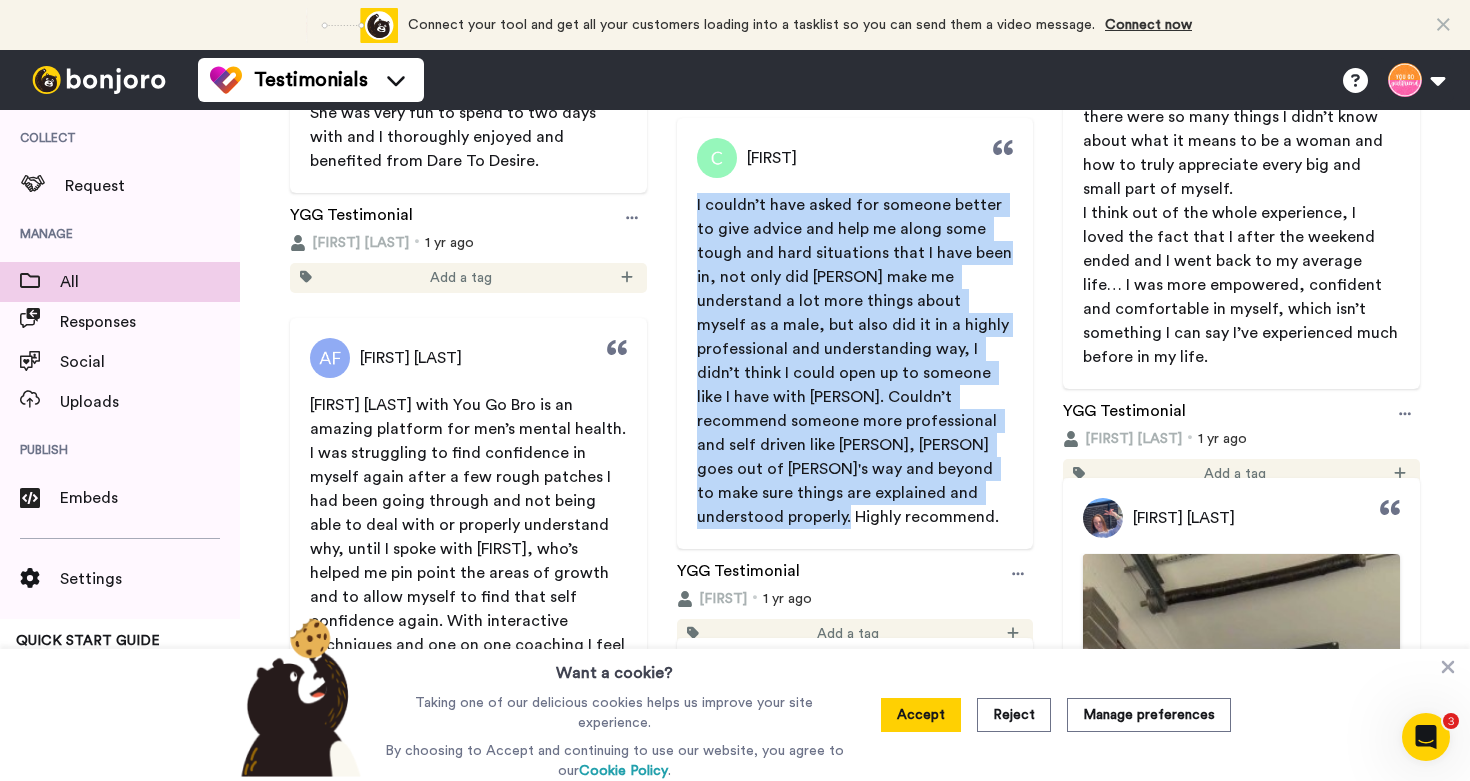 copy on "I couldn’t have asked for someone better to give advice and help me along some tough and hard situations that I have been in, not only did [PERSON] make me understand a lot more things about myself as a male, but also did it in a highly professional and understanding way, I didn’t think I could open up to someone like I have with [PERSON]. Couldn’t recommend someone more professional and self driven like [PERSON], [PERSON] goes out of [PERSON]'s way and beyond to make sure things are explained and understood properly. Highly recommend." 